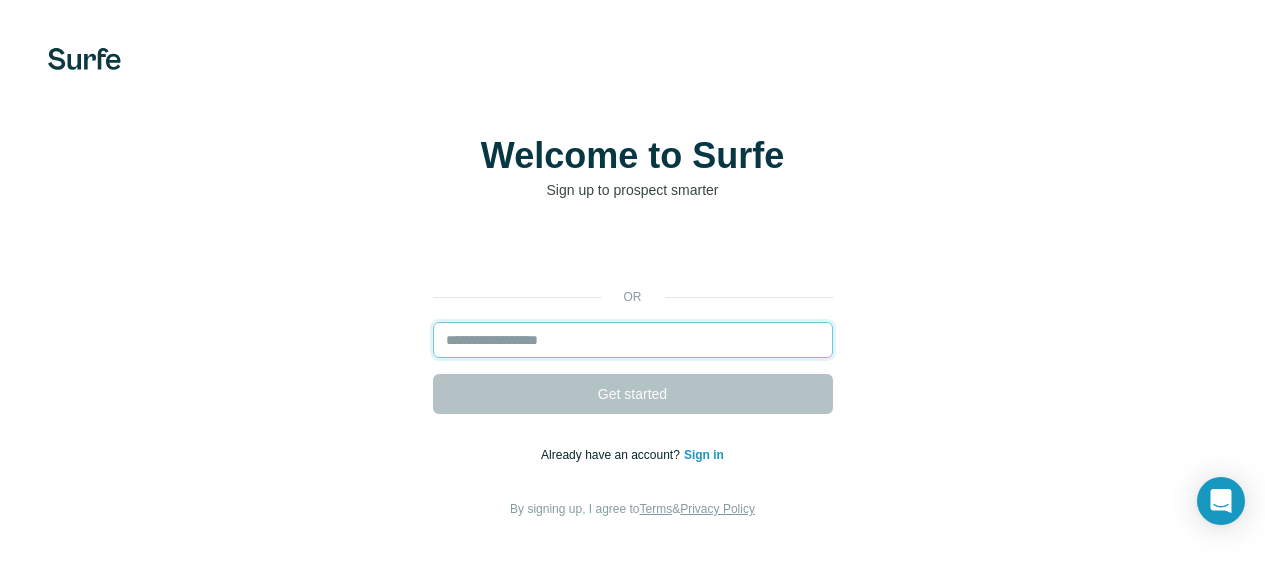 scroll, scrollTop: 0, scrollLeft: 0, axis: both 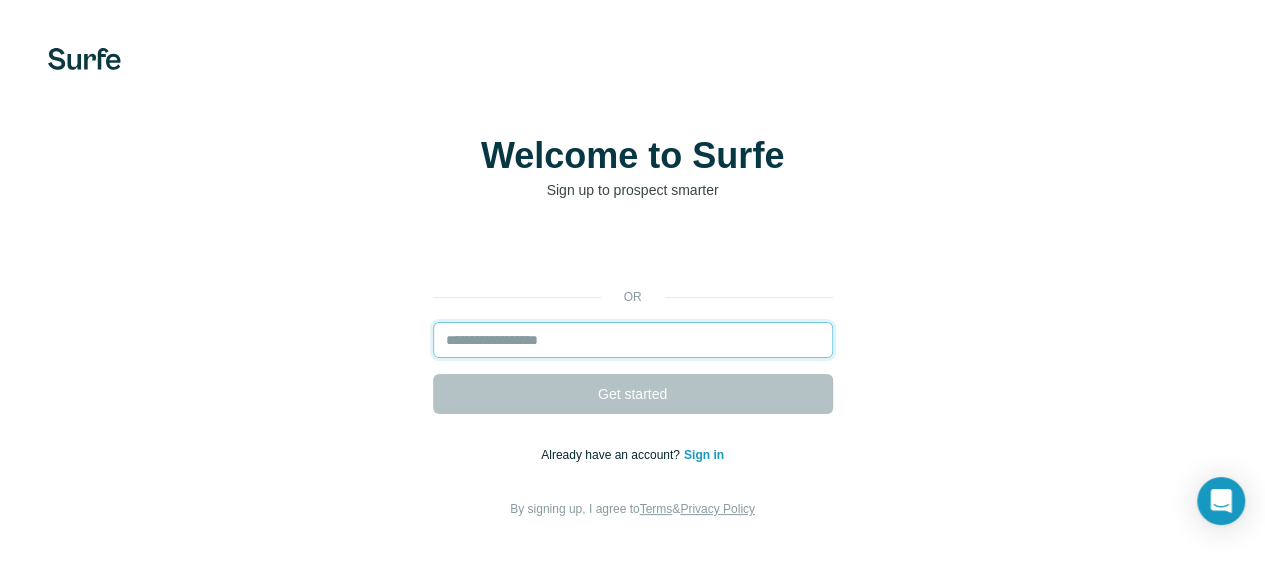 paste on "**********" 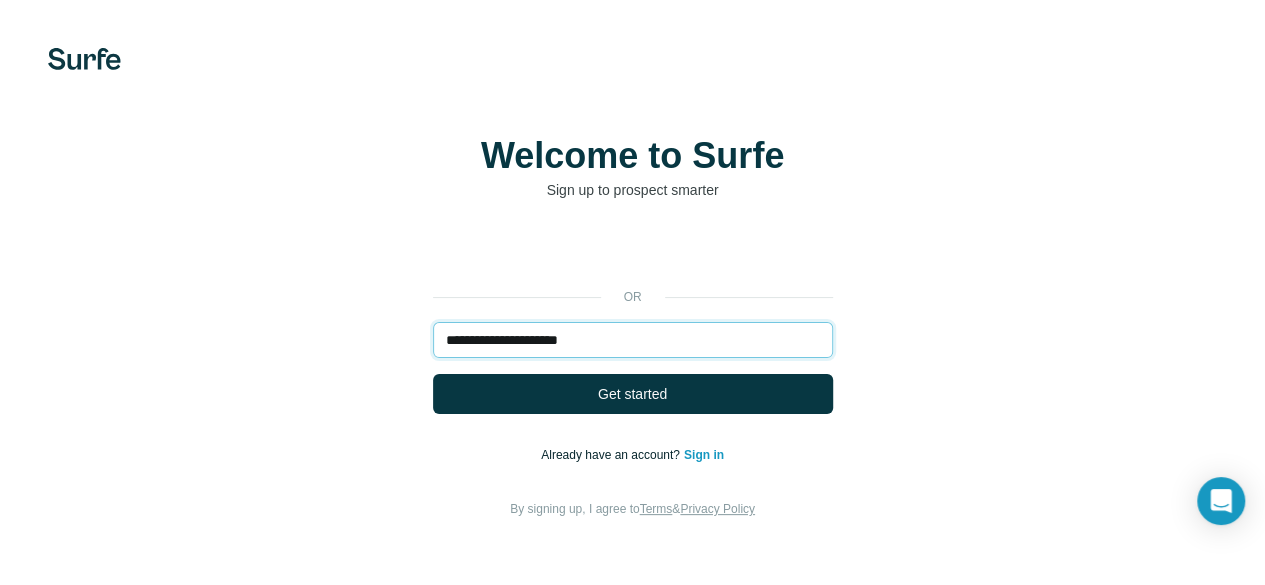 drag, startPoint x: 276, startPoint y: 351, endPoint x: 6, endPoint y: 307, distance: 273.5617 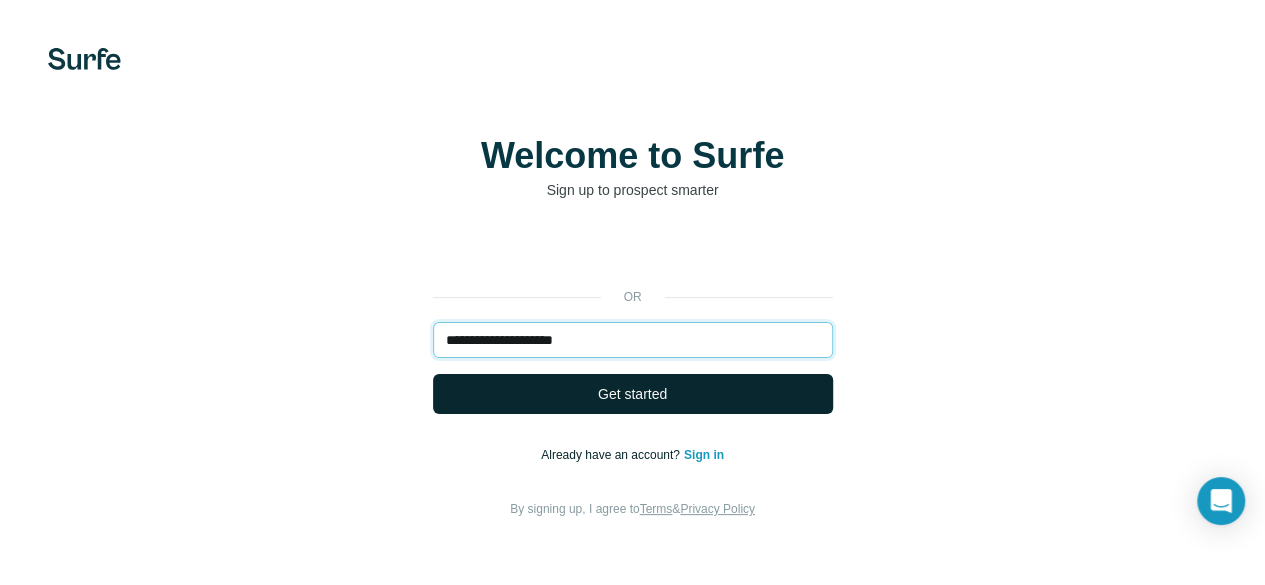 type on "**********" 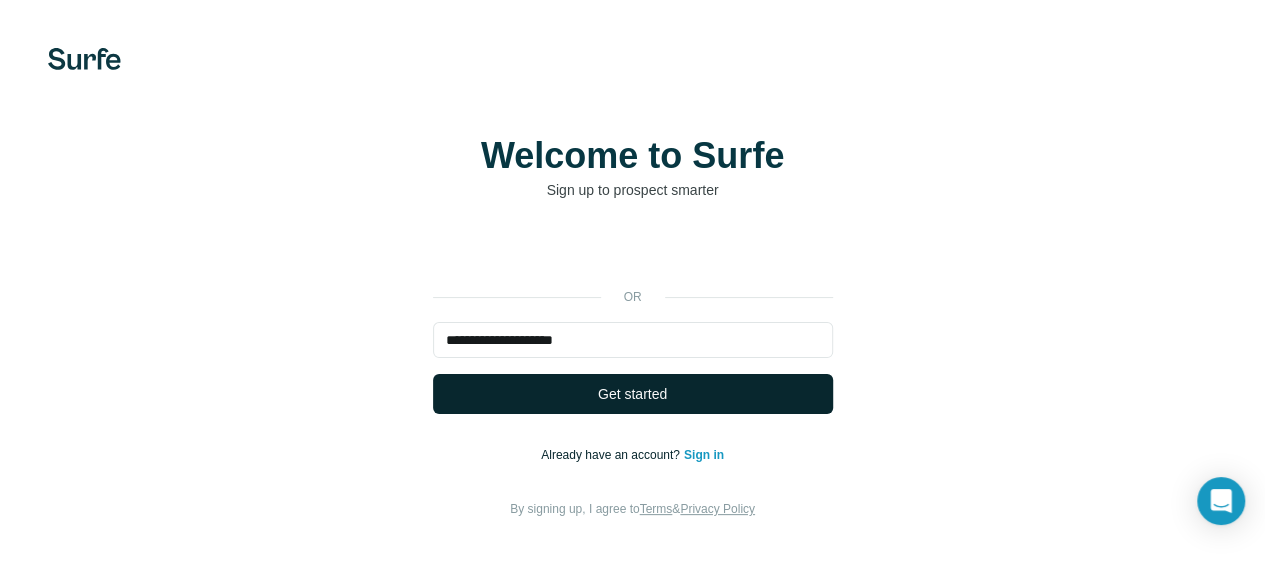 click on "Get started" at bounding box center (632, 394) 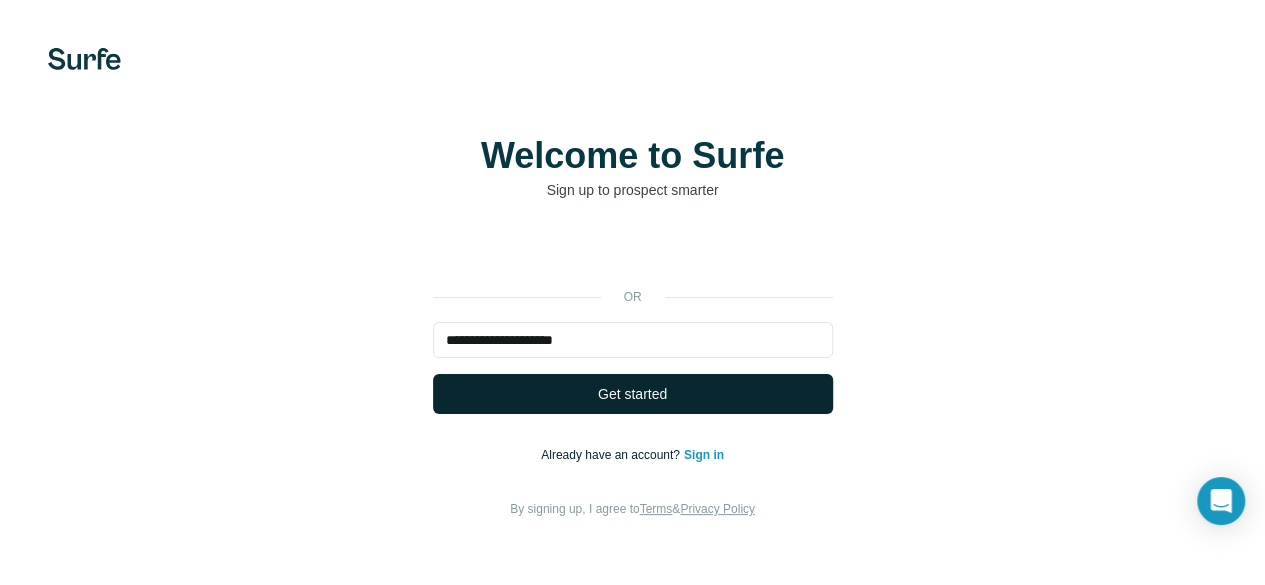 click on "Get started" at bounding box center (632, 394) 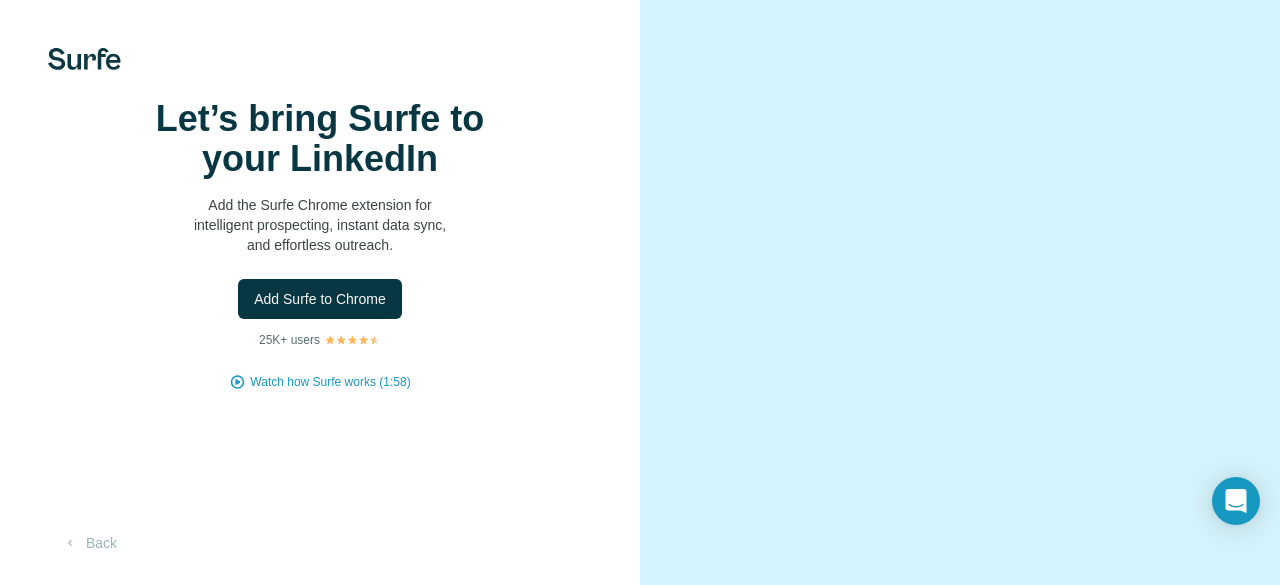 click on "Let’s bring Surfe to
your LinkedIn Add the Surfe Chrome extension for
intelligent prospecting, instant data sync,
and effortless outreach. Add Surfe to Chrome 25K+ users Watch how Surfe works (1:58) Back" at bounding box center (320, 292) 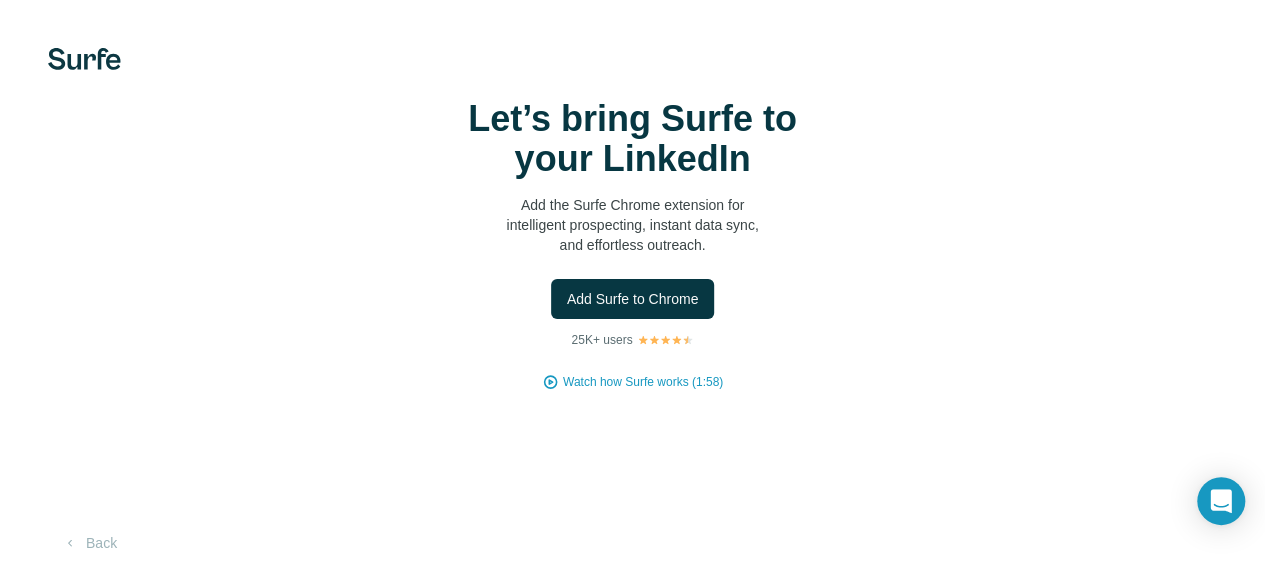 scroll, scrollTop: 94, scrollLeft: 0, axis: vertical 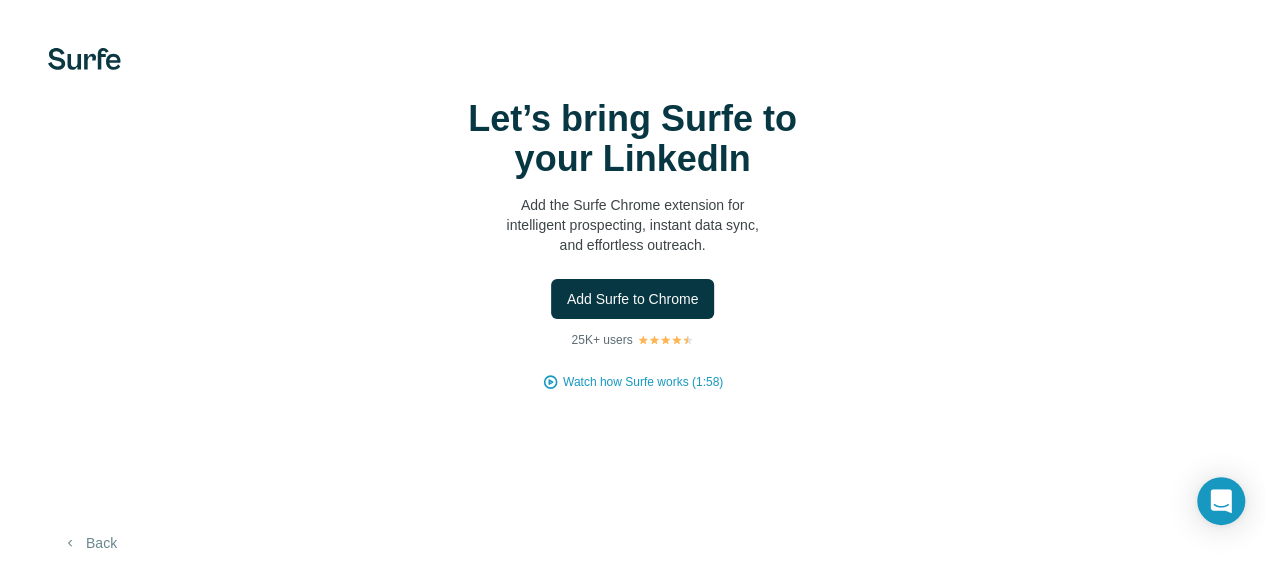 click on "Back" at bounding box center (89, 543) 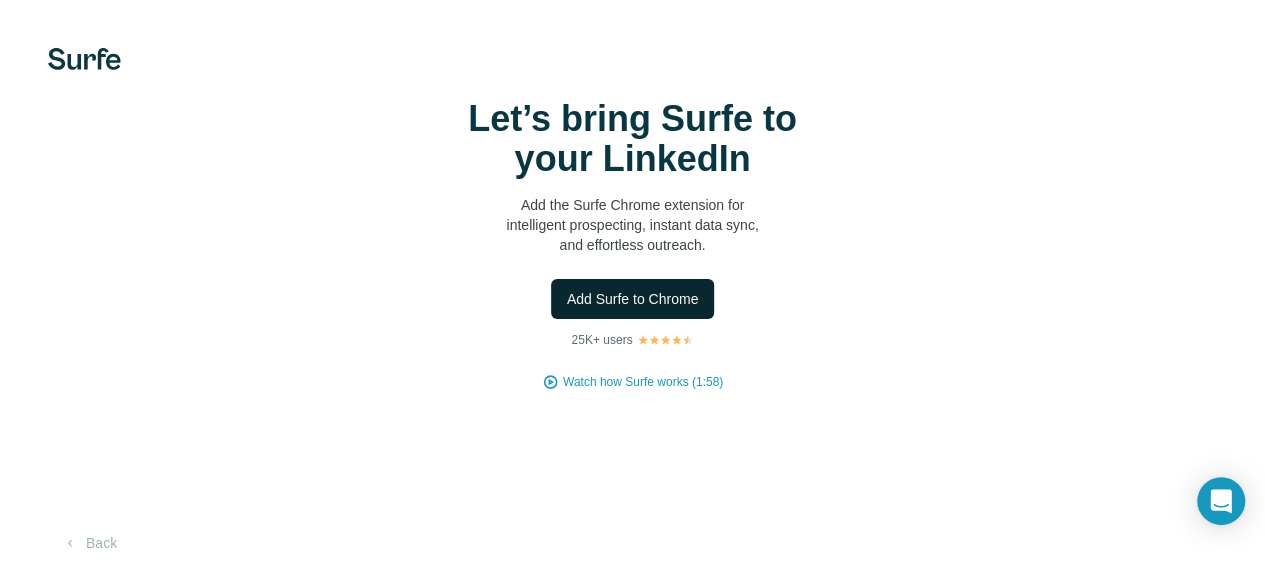 click on "Add Surfe to Chrome" at bounding box center (633, 299) 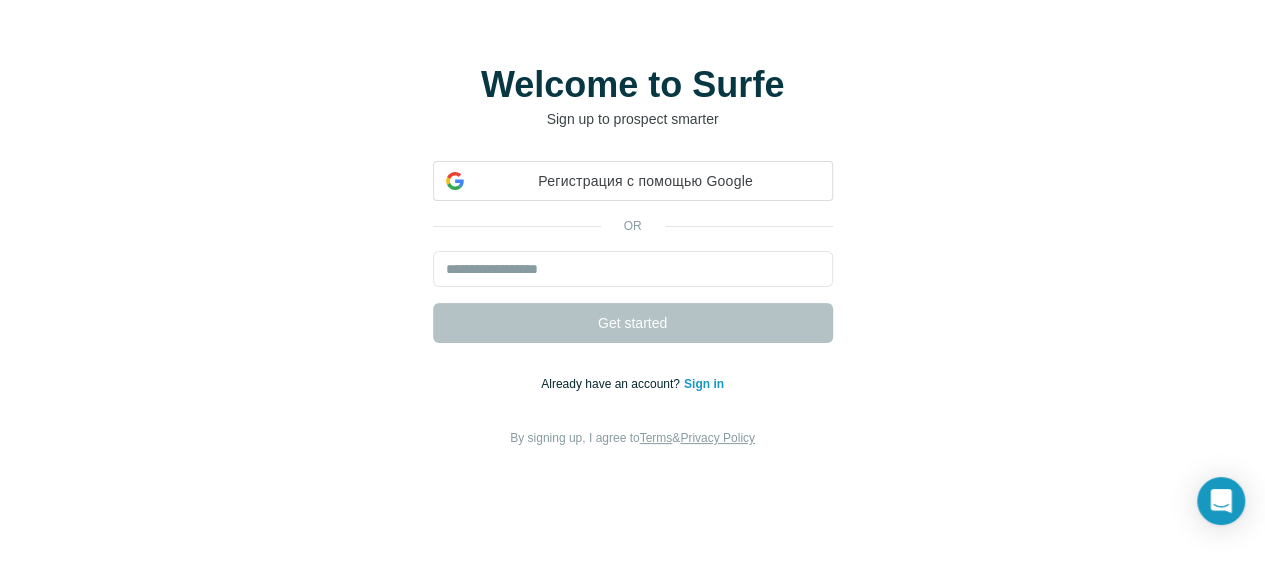 scroll, scrollTop: 0, scrollLeft: 0, axis: both 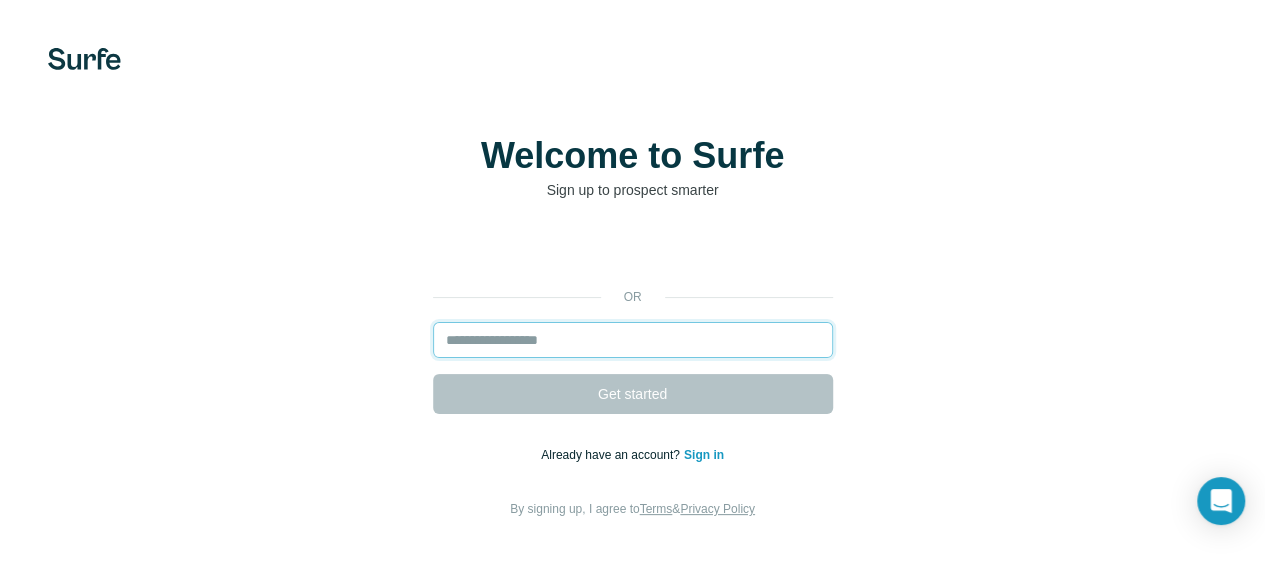 click at bounding box center [633, 340] 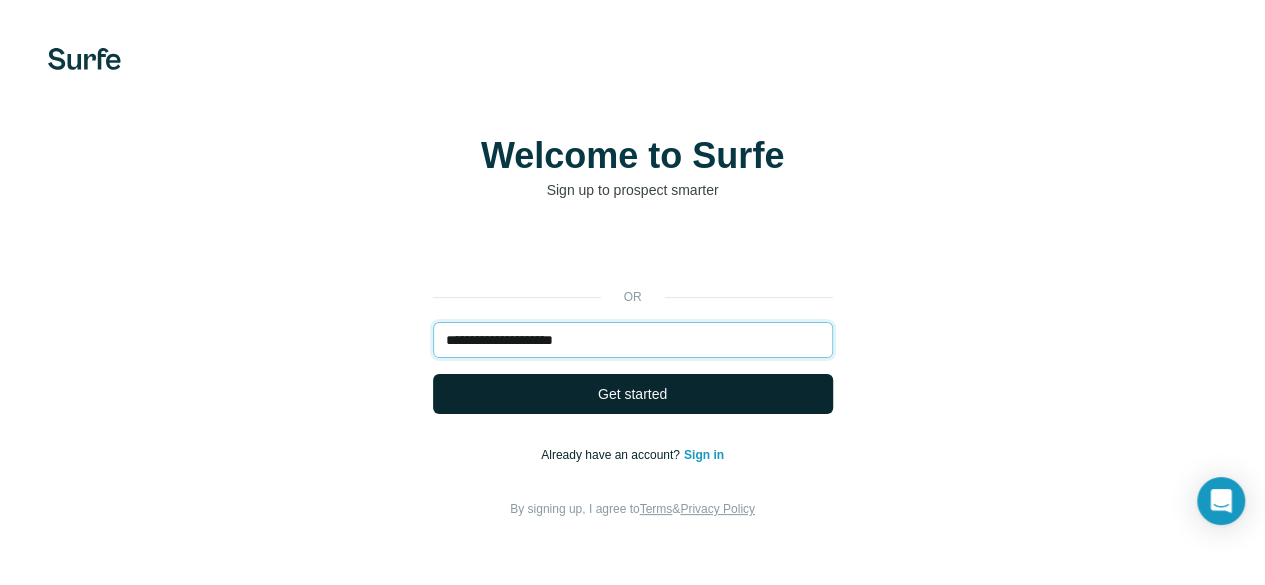 type on "**********" 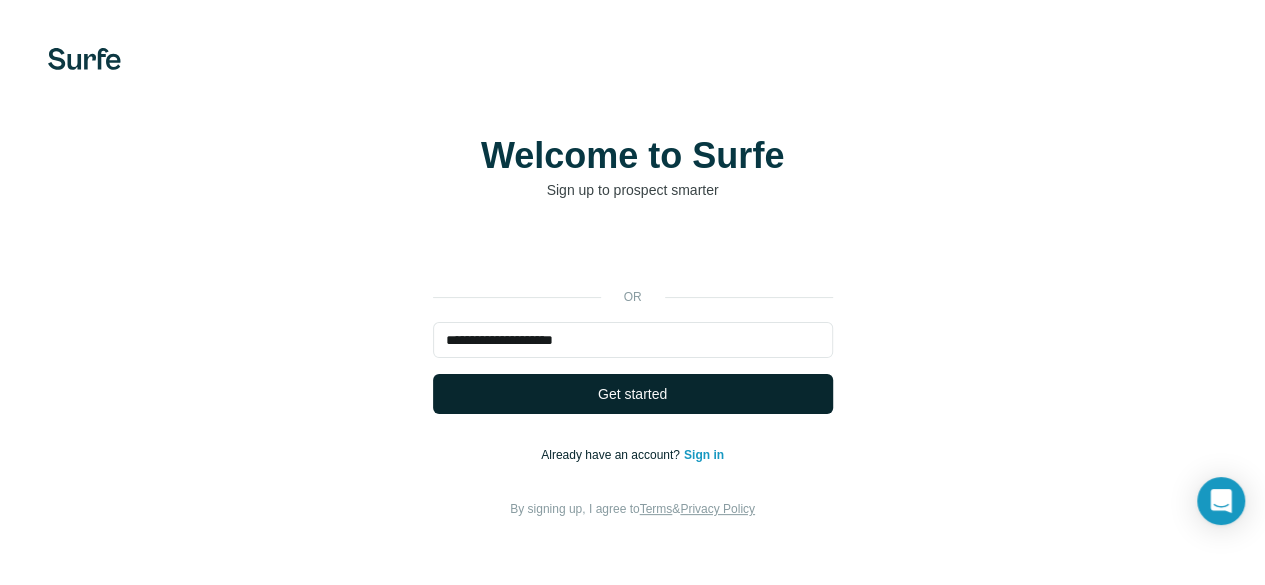 click on "Get started" at bounding box center (632, 394) 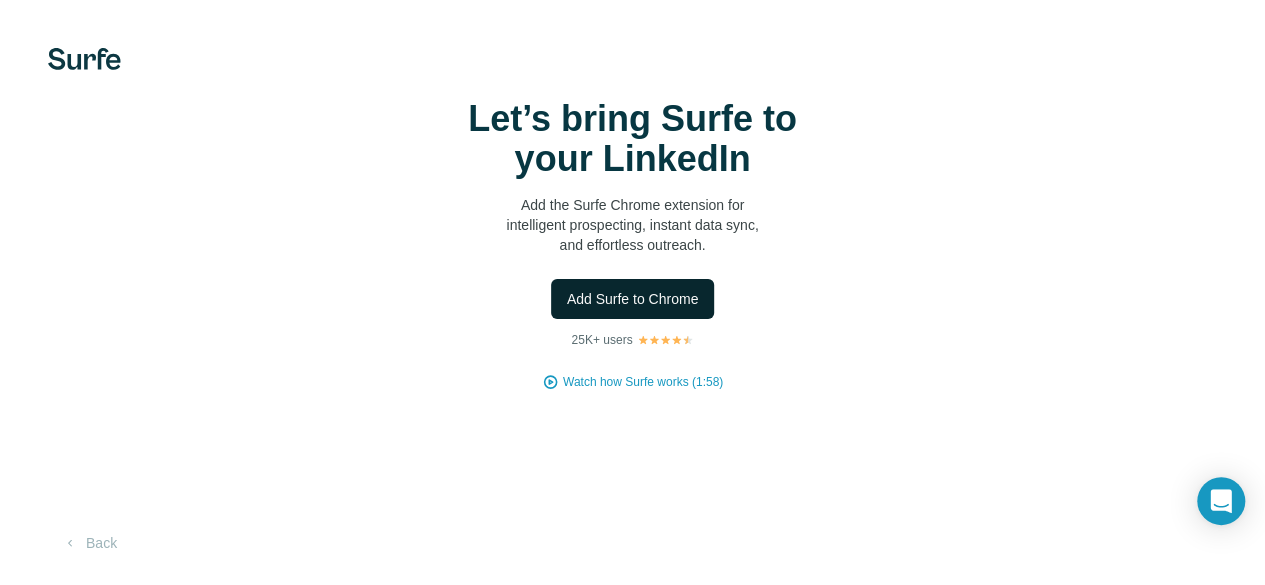 click on "Add Surfe to Chrome" at bounding box center (633, 299) 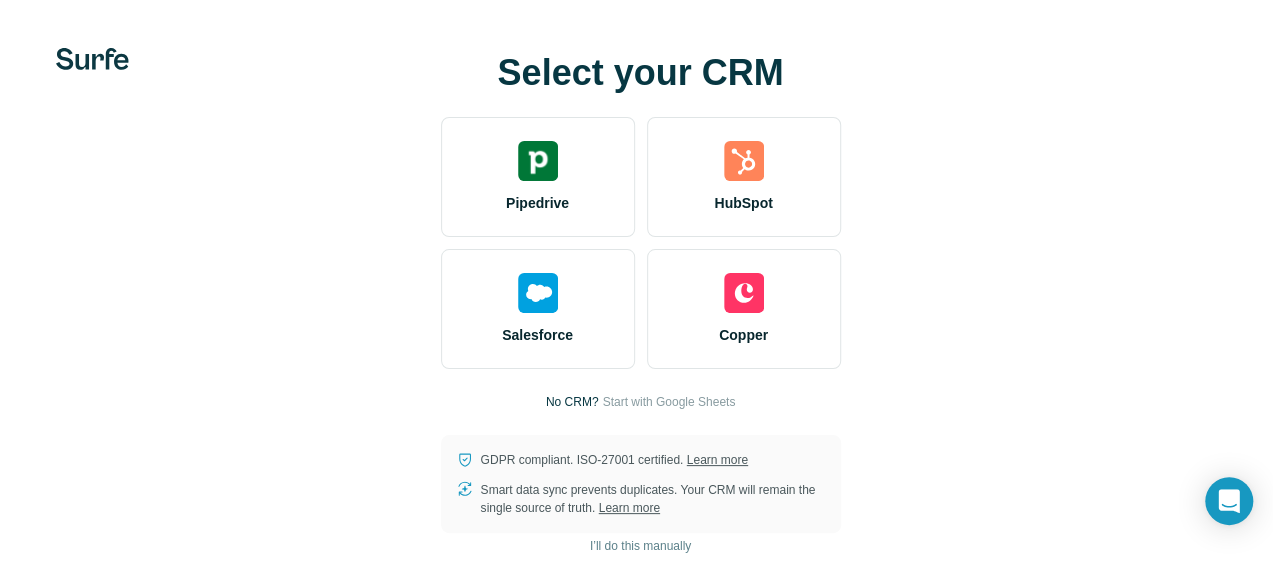 scroll, scrollTop: 0, scrollLeft: 0, axis: both 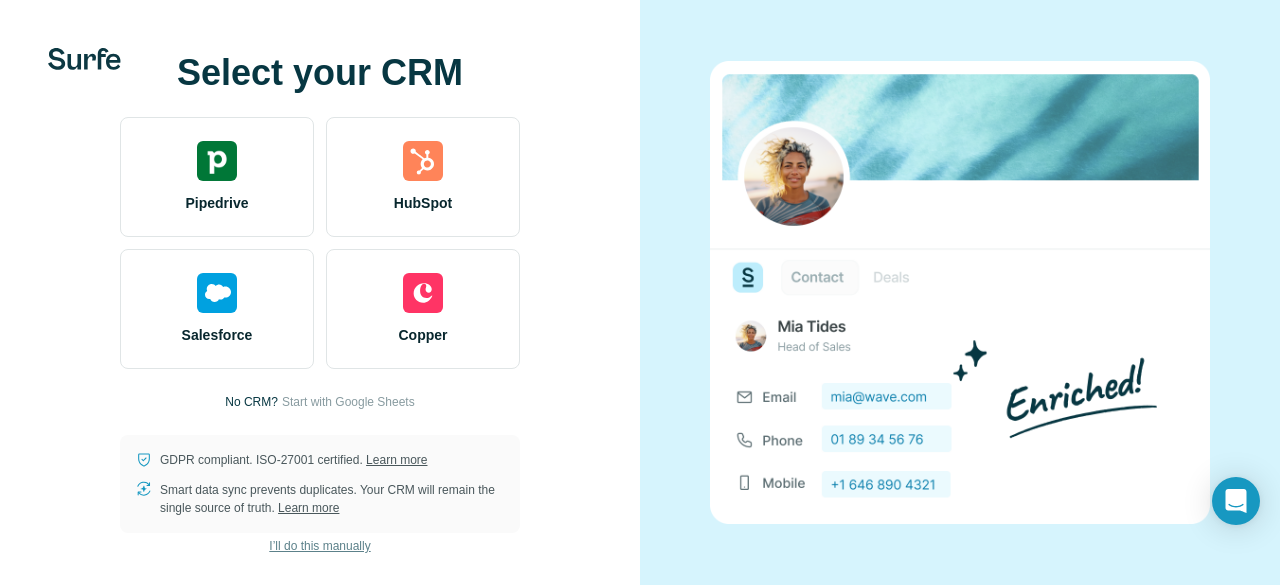 click on "I’ll do this manually" at bounding box center [319, 546] 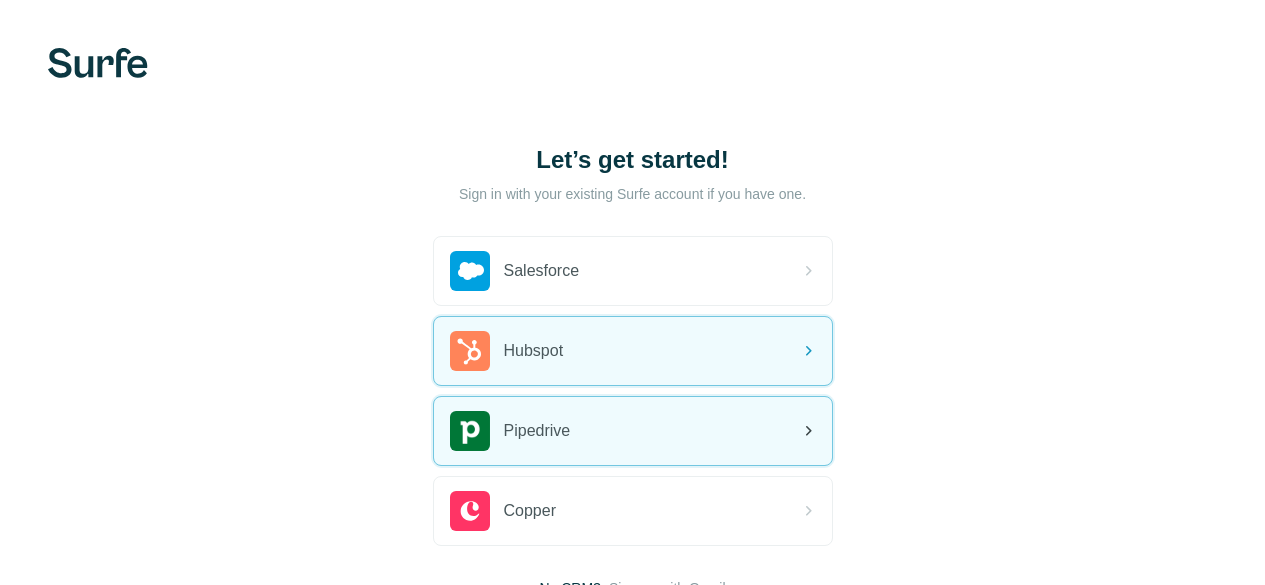 scroll, scrollTop: 0, scrollLeft: 0, axis: both 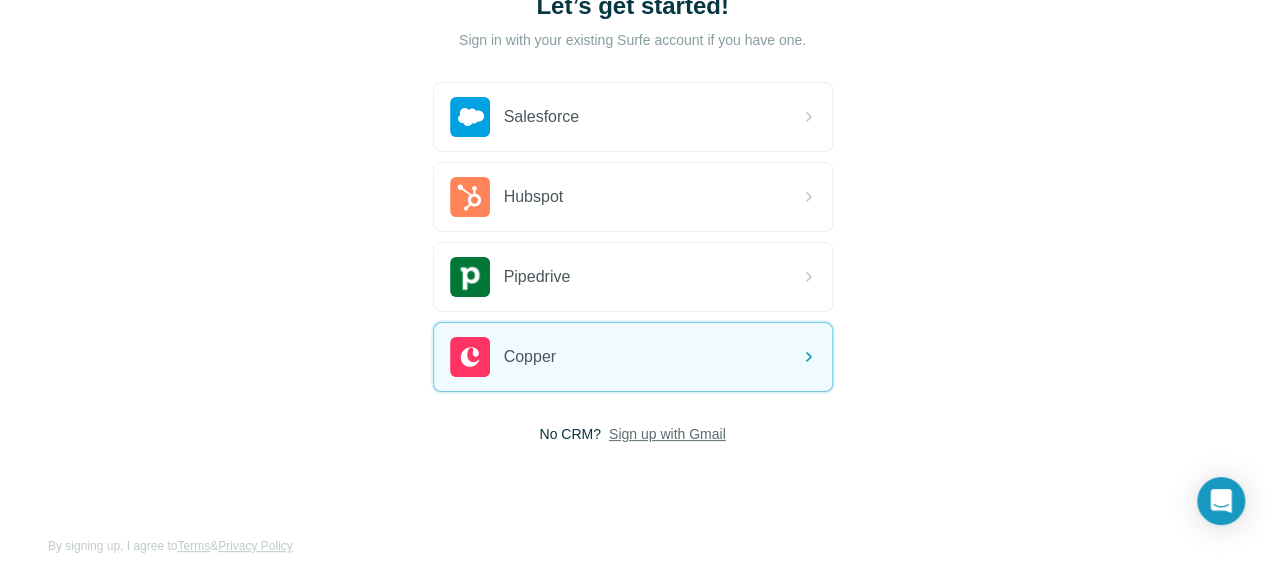 click on "Sign up with Gmail" at bounding box center [667, 434] 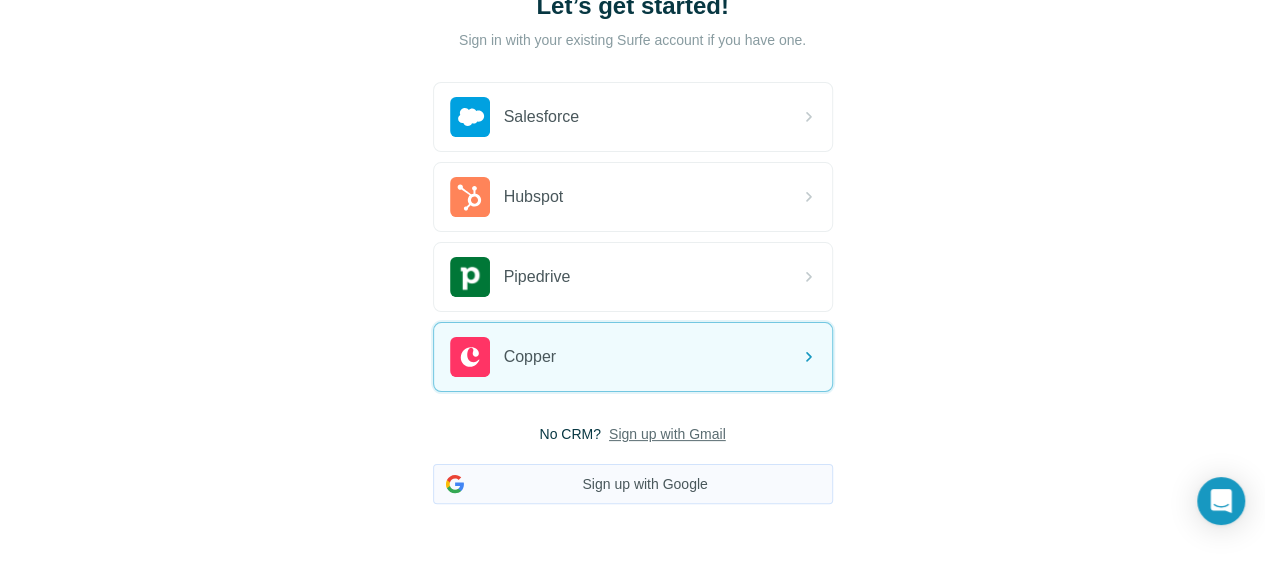 click on "Sign up with Google" at bounding box center (633, 484) 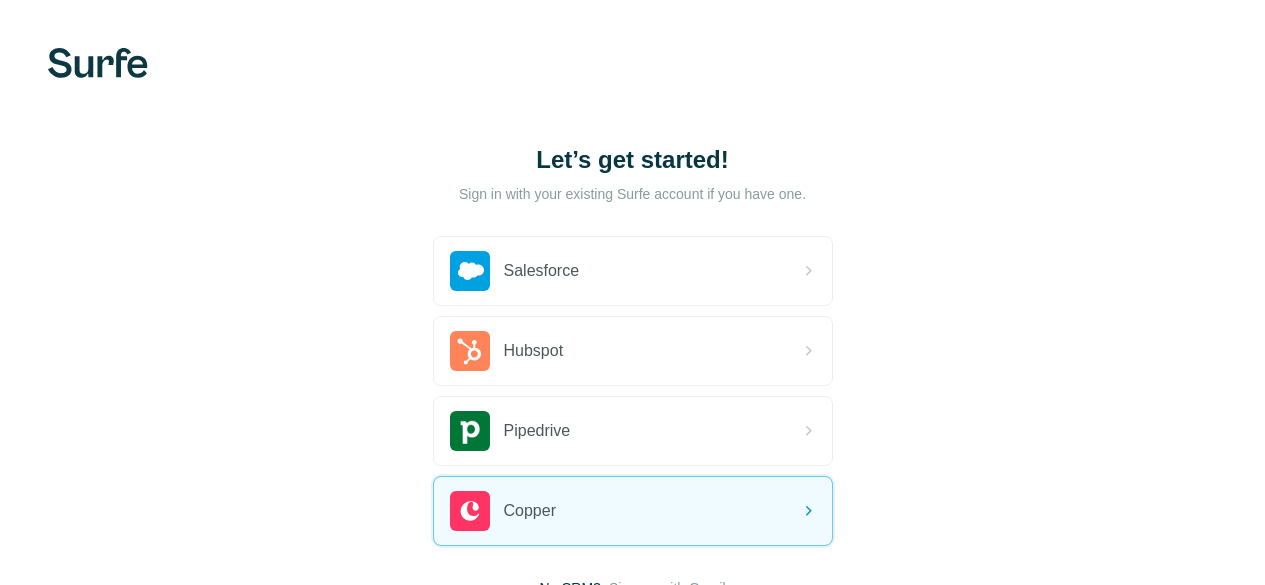 scroll, scrollTop: 153, scrollLeft: 0, axis: vertical 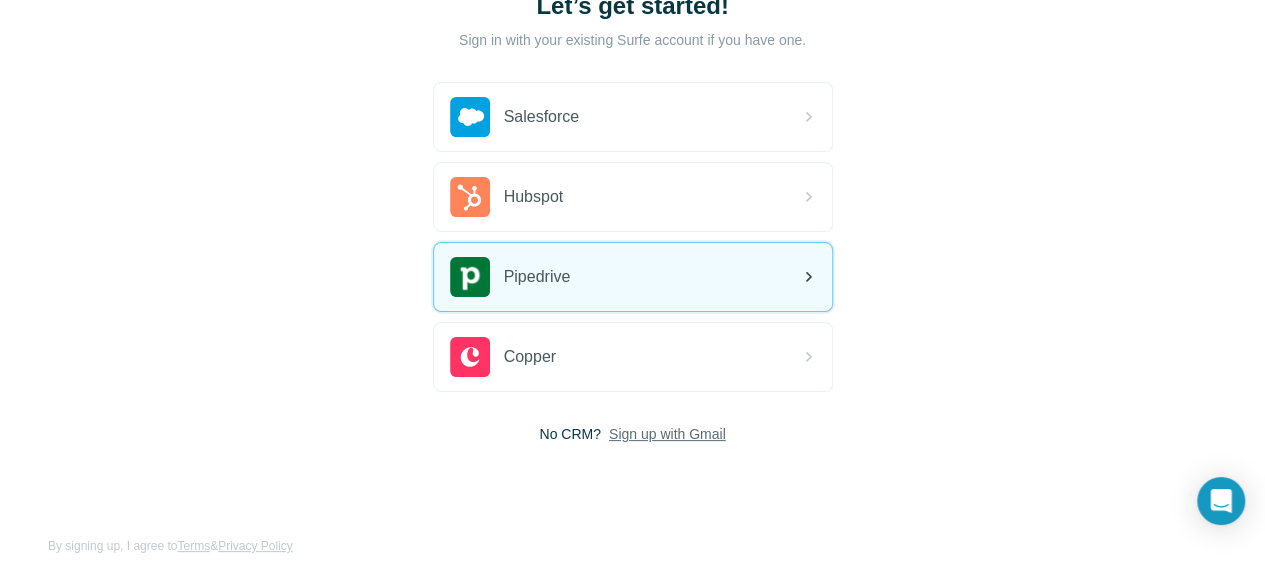 click on "Pipedrive" at bounding box center [633, 277] 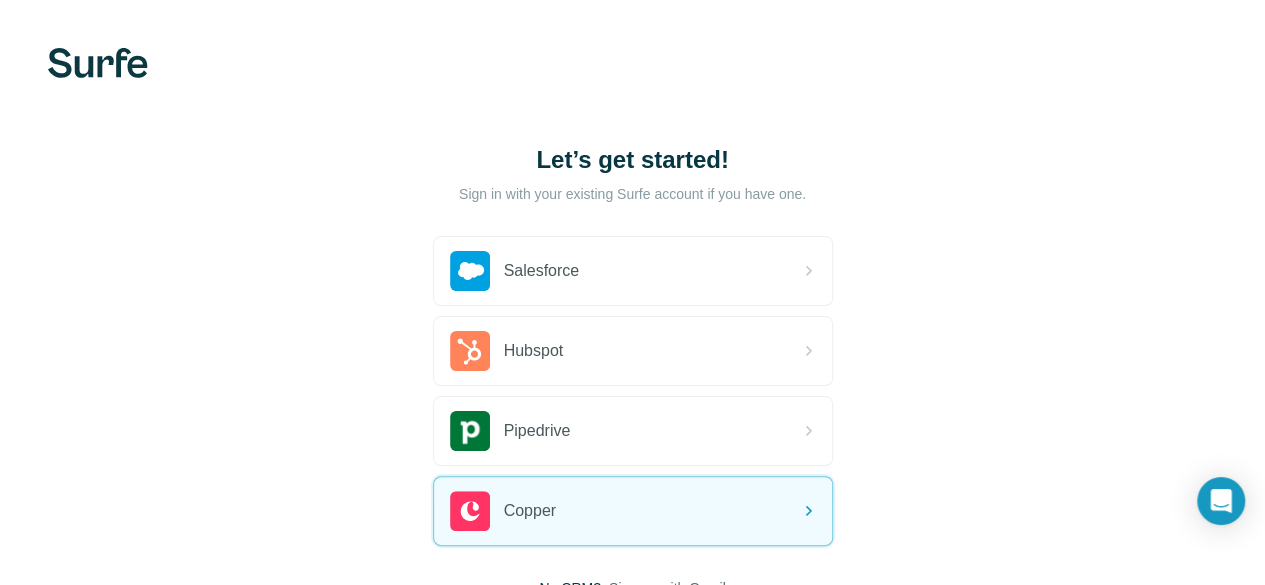 scroll, scrollTop: 0, scrollLeft: 0, axis: both 